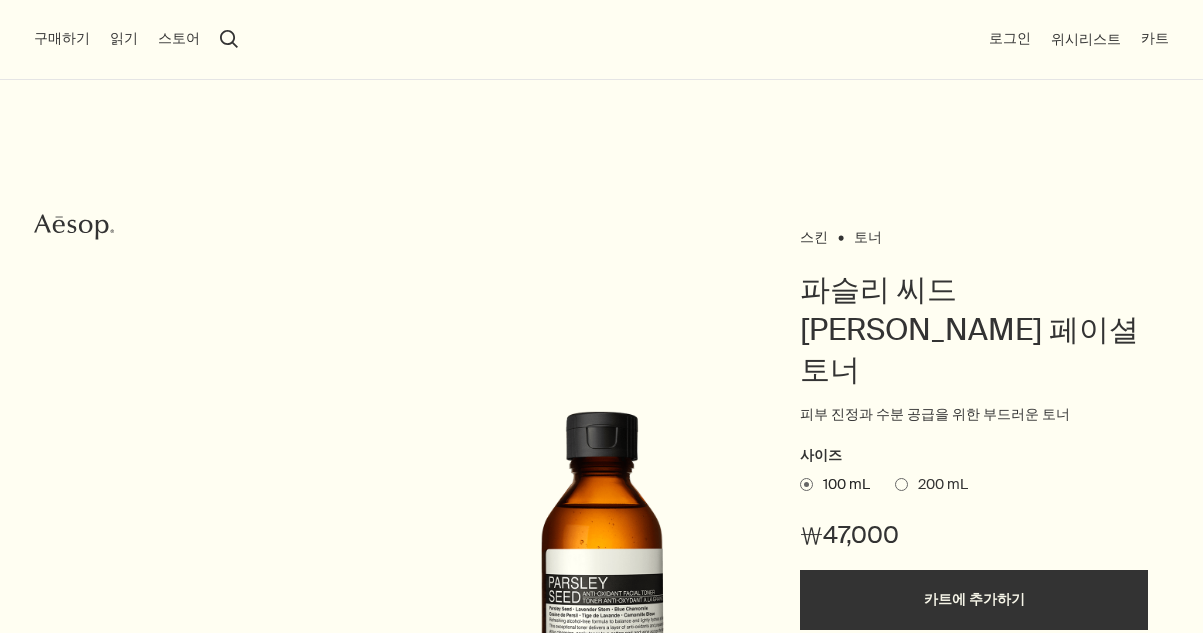 scroll, scrollTop: 166, scrollLeft: 0, axis: vertical 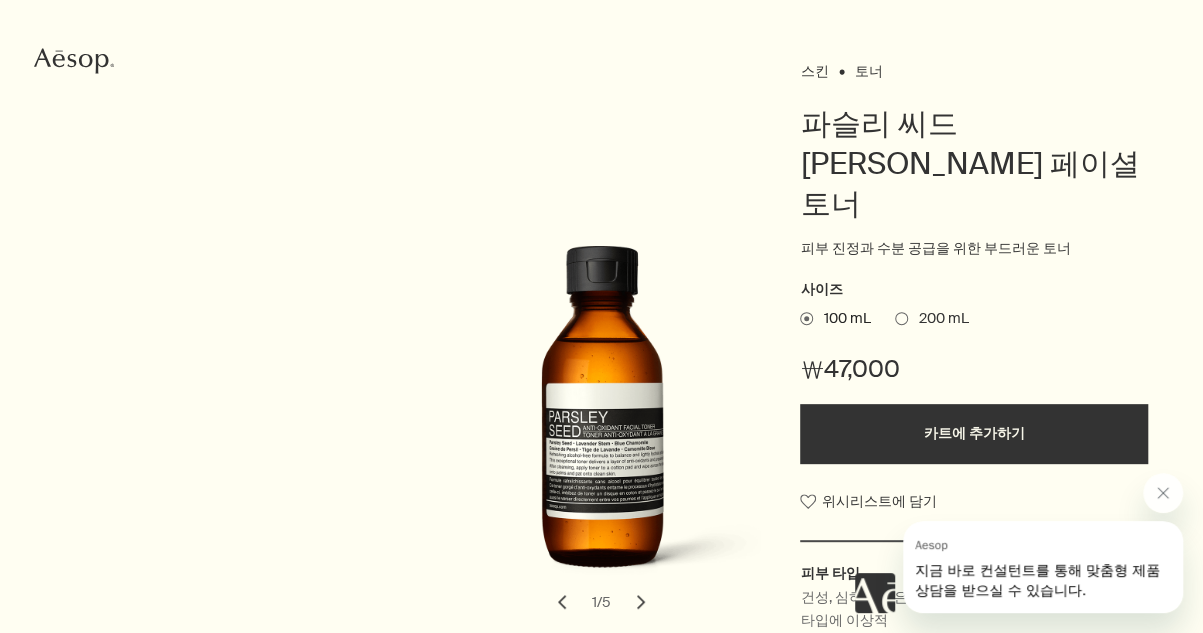 click on "Aesop" 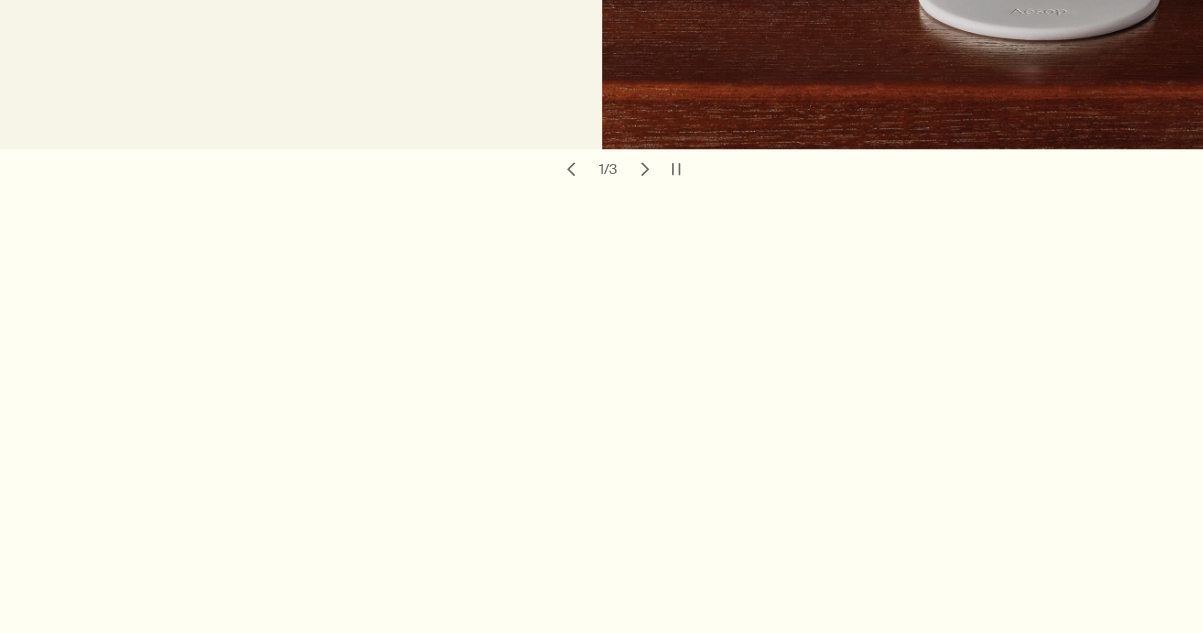 scroll, scrollTop: 0, scrollLeft: 0, axis: both 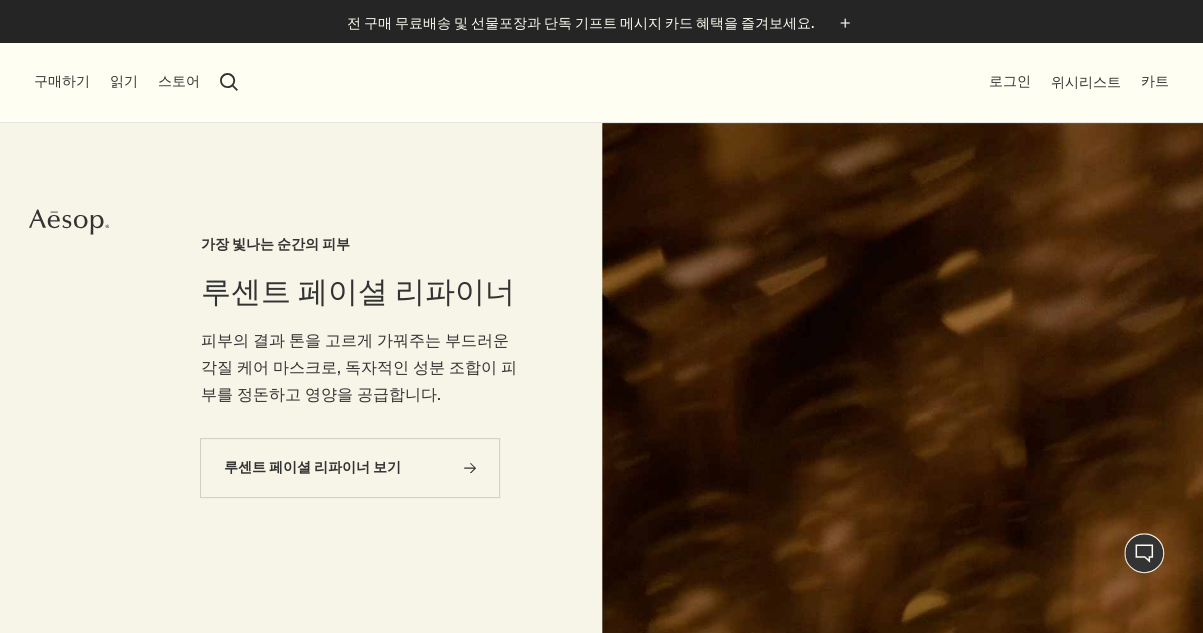 click on "스토어" at bounding box center [179, 82] 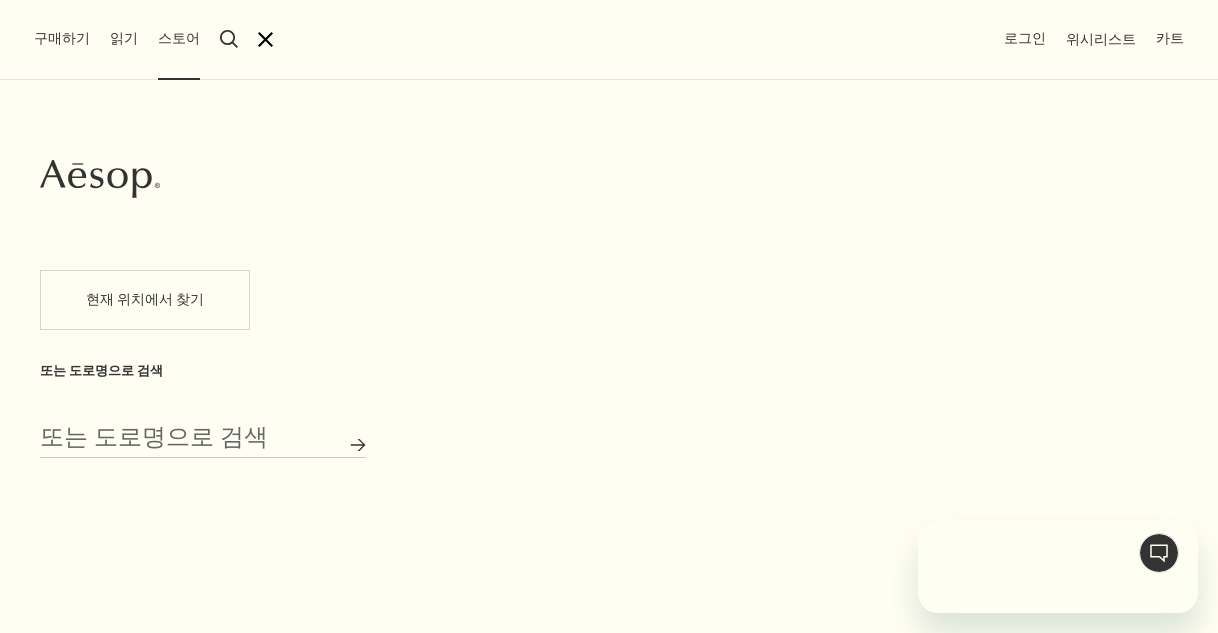 scroll, scrollTop: 0, scrollLeft: 0, axis: both 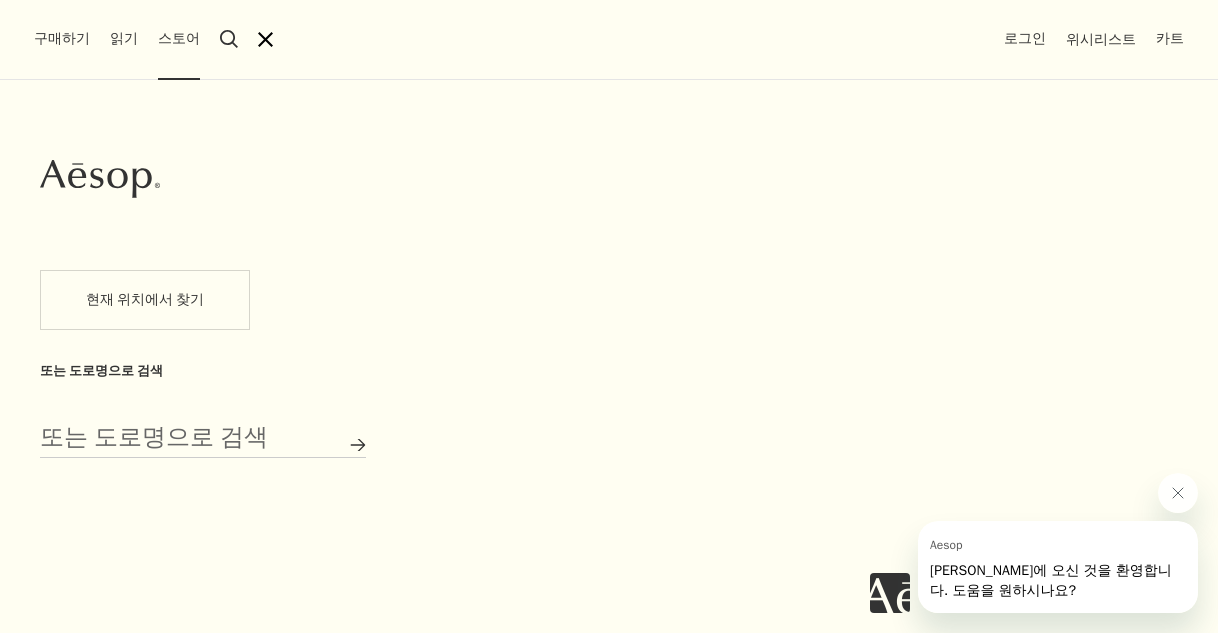 click on "구매하기" at bounding box center [62, 39] 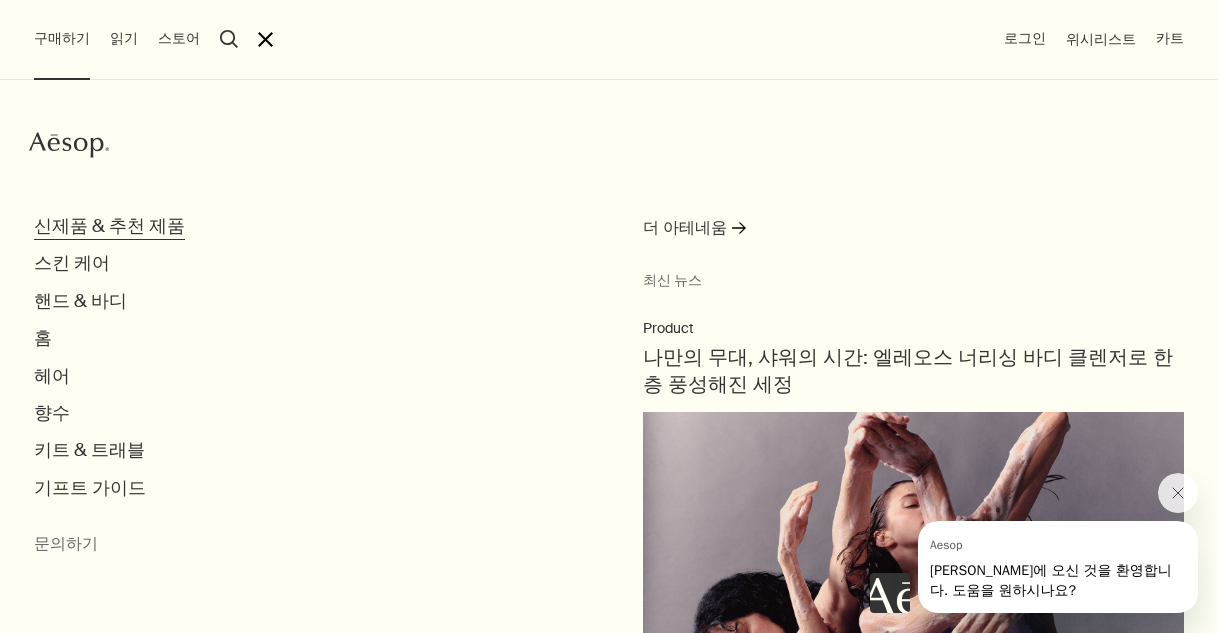click on "신제품 & 추천 제품" at bounding box center [109, 226] 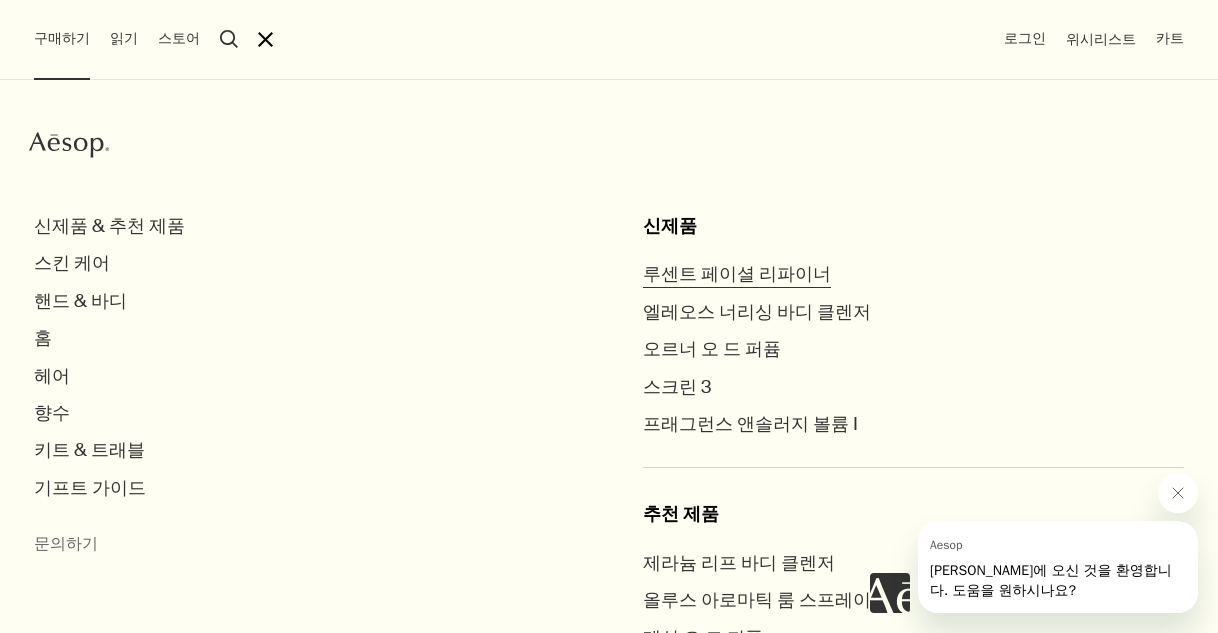 scroll, scrollTop: 184, scrollLeft: 0, axis: vertical 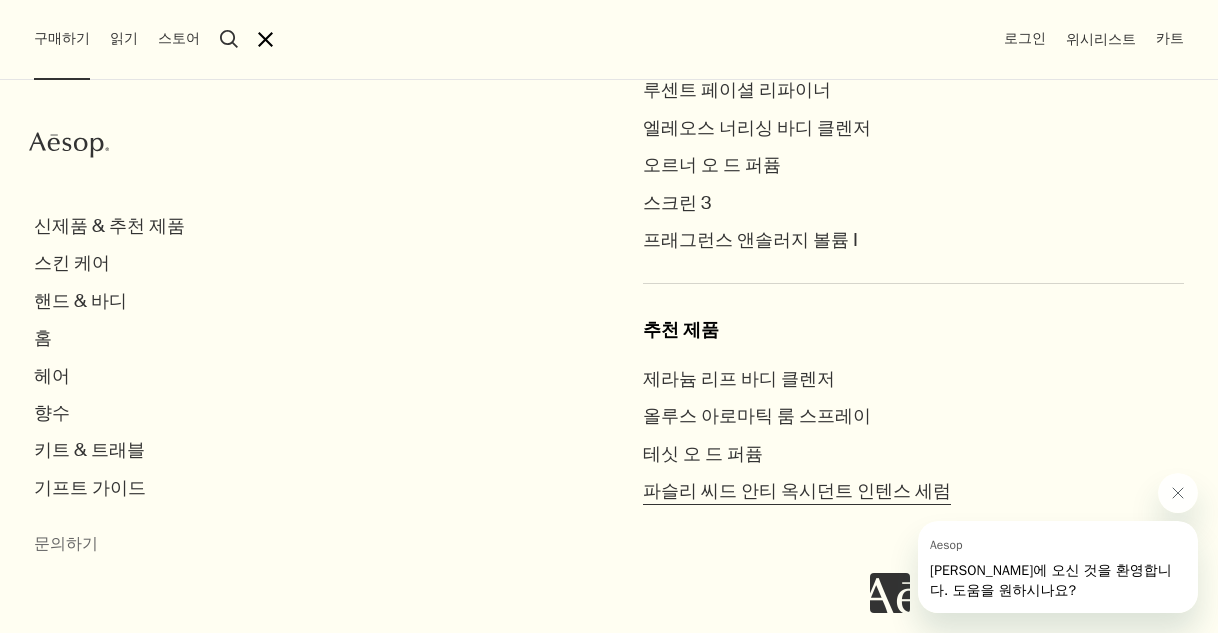 click on "파슬리 씨드 안티 옥시던트 인텐스 세럼" at bounding box center [797, 491] 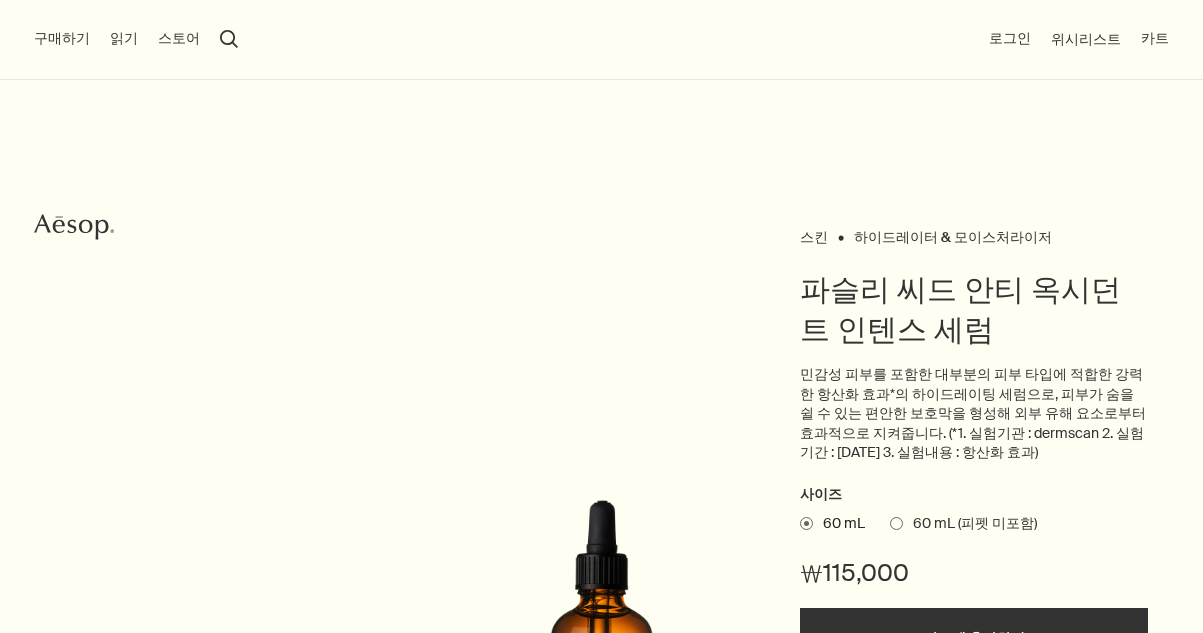 scroll, scrollTop: 199, scrollLeft: 0, axis: vertical 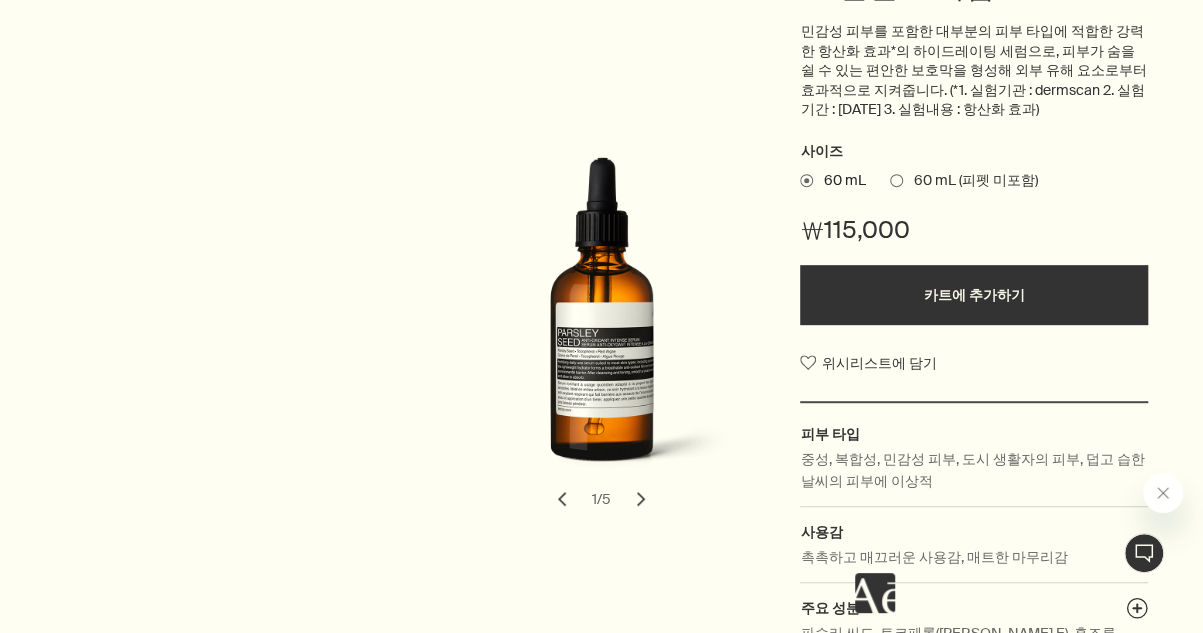 click at bounding box center (896, 180) 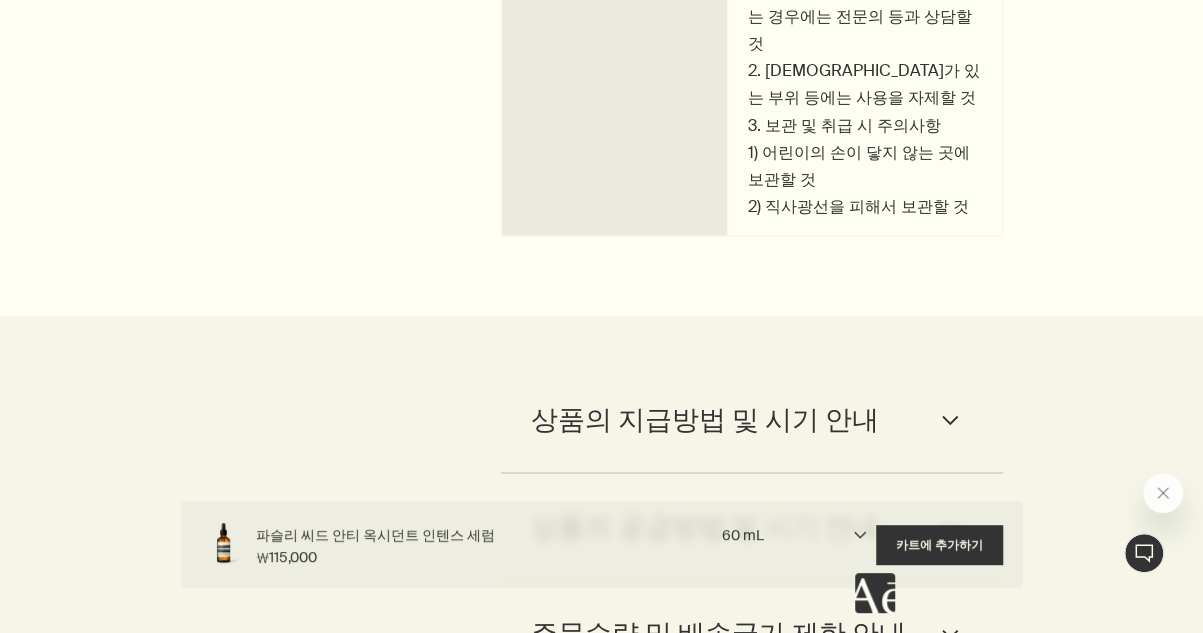 scroll, scrollTop: 4993, scrollLeft: 0, axis: vertical 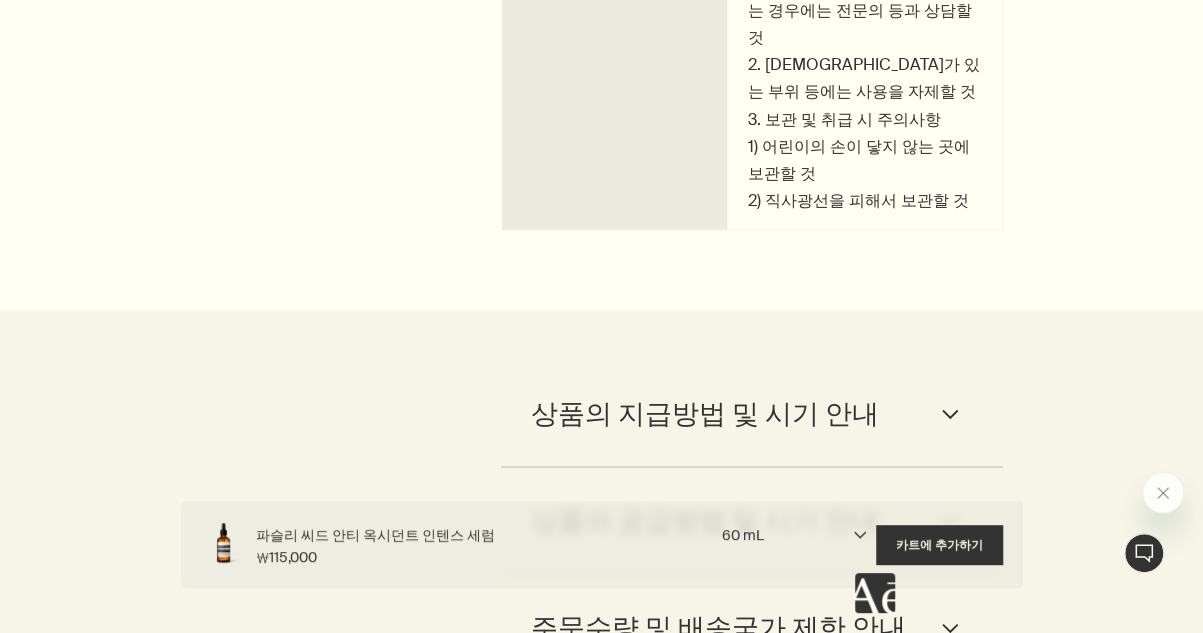 click on "지금 바로 컨설턴트를 통해 맞춤형 제품 상담을 받으실 수 있습니다." at bounding box center [1317, 672] 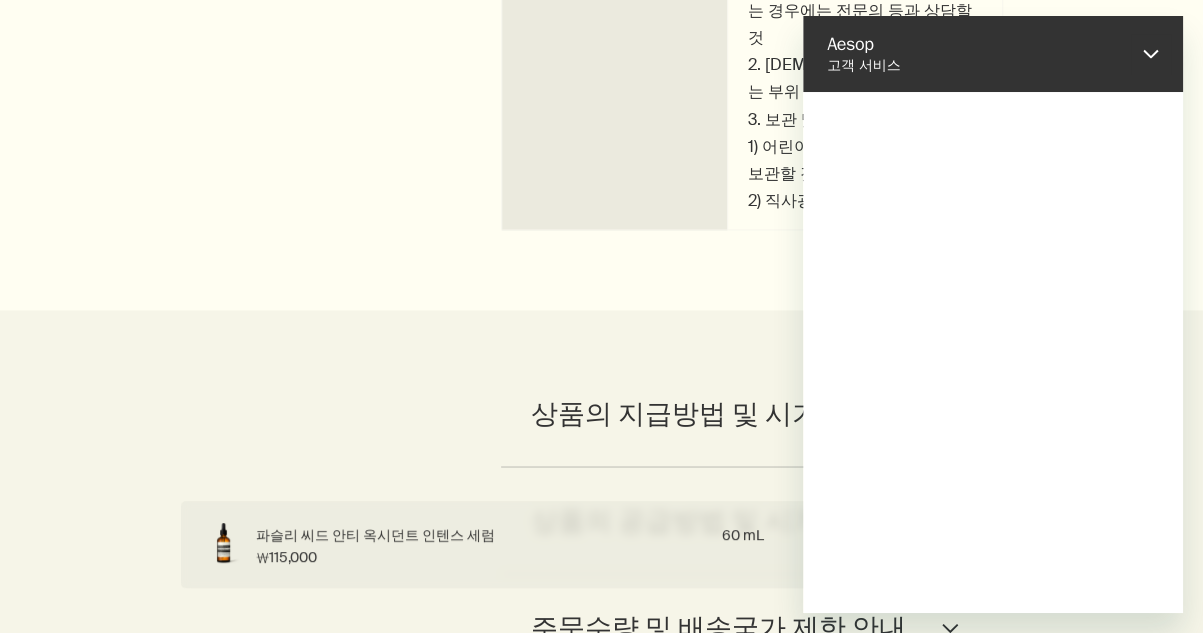 scroll, scrollTop: 0, scrollLeft: 0, axis: both 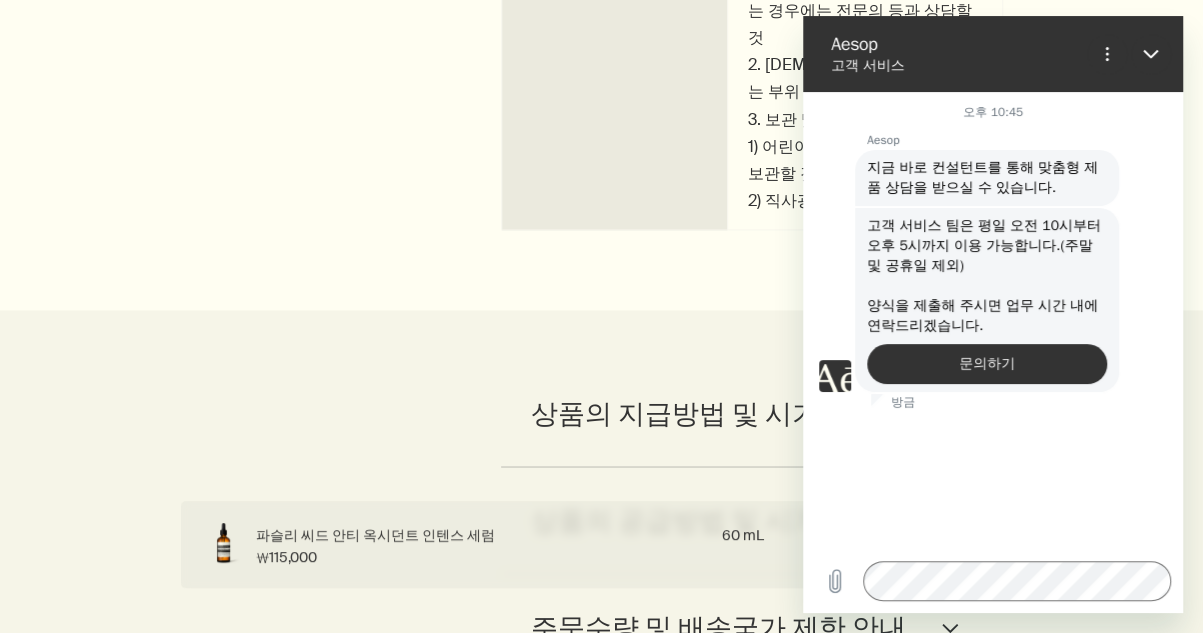 click on "제품 주요 사양 상품 상세설명 참조 사용기한 또는 개봉 후 사용기간 사용기한 또는 개봉후 사용기간: 개봉전 유효기간이 12개월 이상 남아있는 제품으로 배송. 제조일자 및 개봉후 사용기간: 용기별도표시 화장품제조업자 및 화장품책임판매업자 Emeis Cosmetics Pty. Ltd / 이솝코리아 유한회사 제조국 호주 사용할 때의 주의사항 1. 화장품 사용 시 또는 사용 후 직사광선에 의하여 사용부위가 붉은 반점, 부어오름 또는 가려움증 등의 이상 증상이나 부작용이 있는 경우에는 전문의 등과 상담할 것
2. 상처가 있는 부위 등에는 사용을 자제할 것
3. 보관 및 취급 시 주의사항
1) 어린이의 손이 닿지 않는 곳에 보관할 것
2) 직사광선을 피해서 보관할 것 상품필수정보" at bounding box center [601, -134] 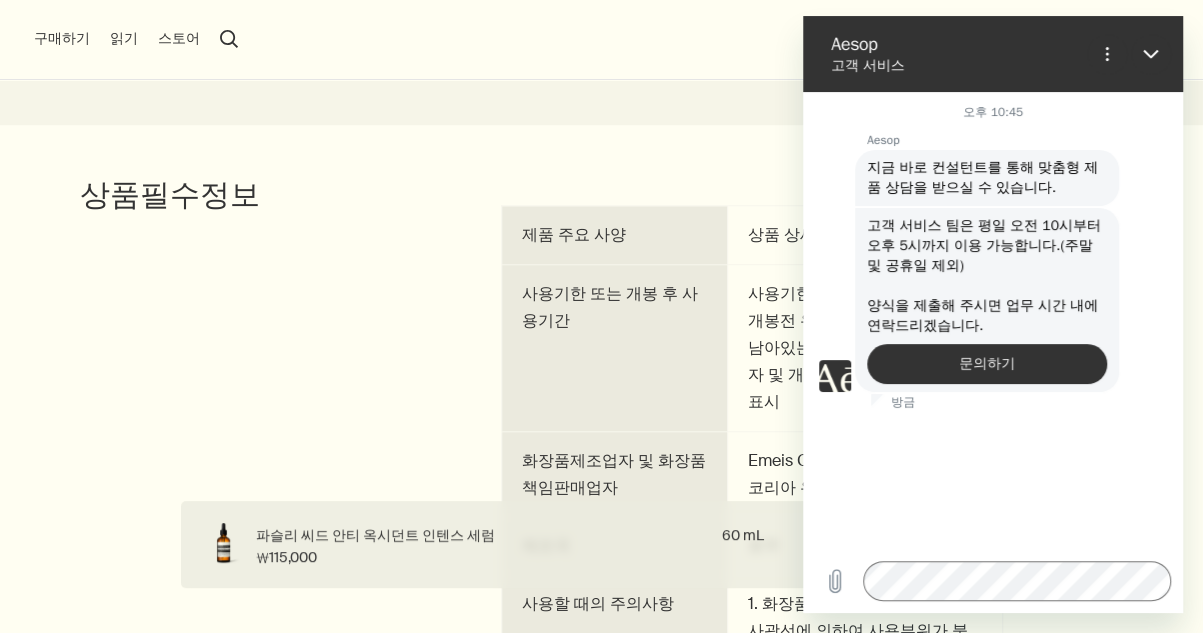 scroll, scrollTop: 4289, scrollLeft: 0, axis: vertical 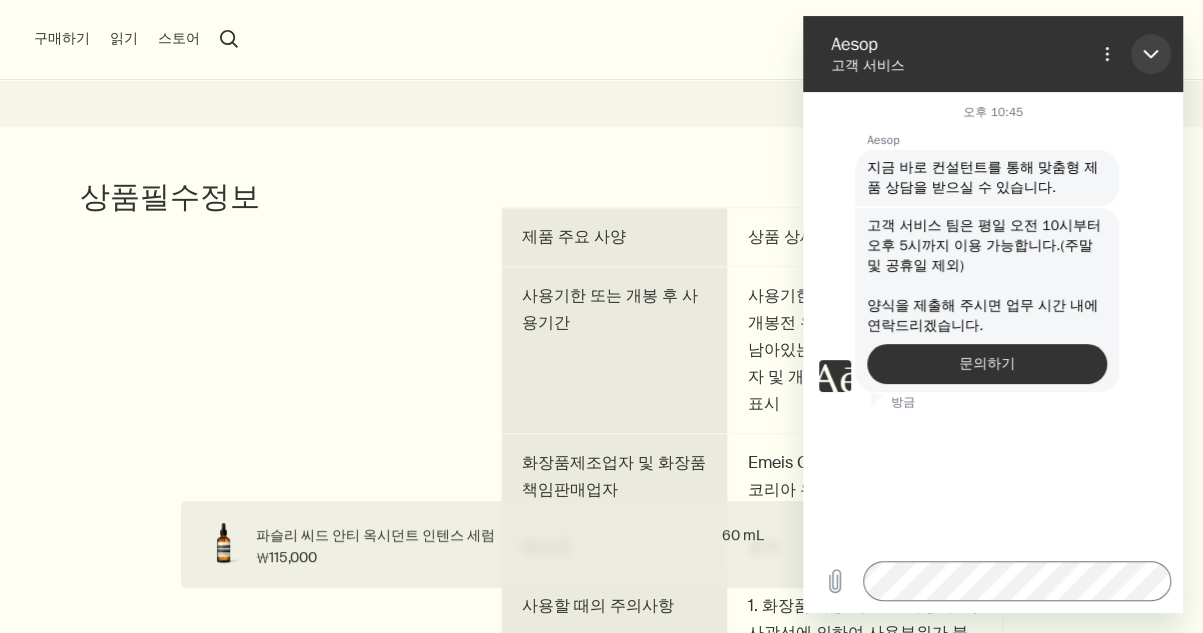 click at bounding box center [1151, 54] 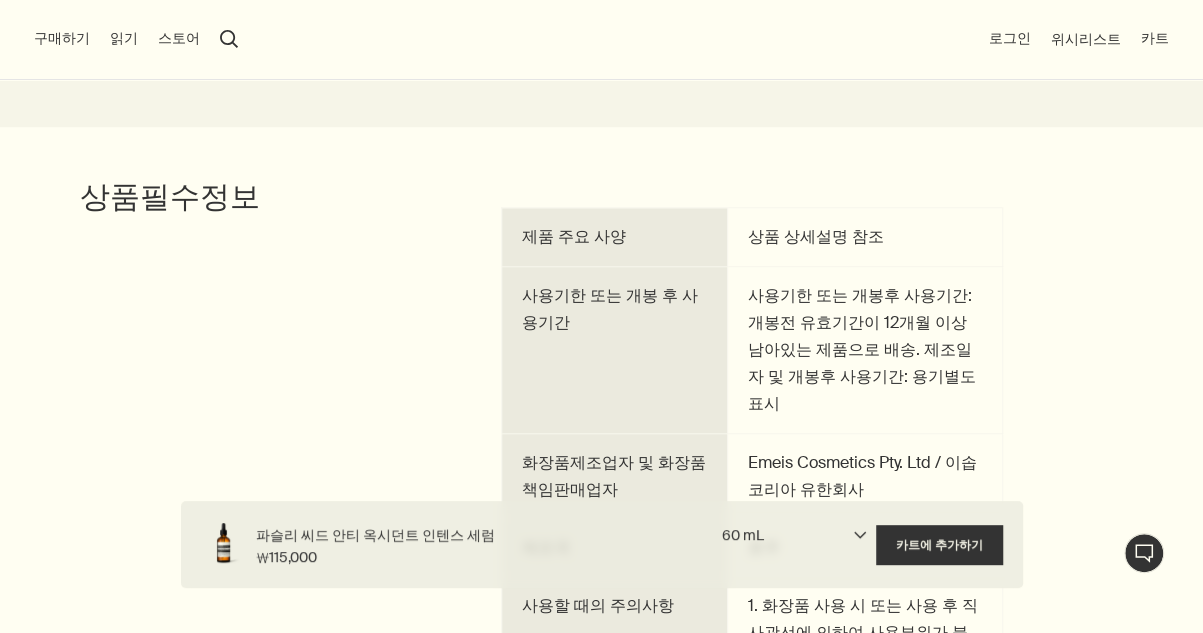 click on "스토어" at bounding box center (179, 39) 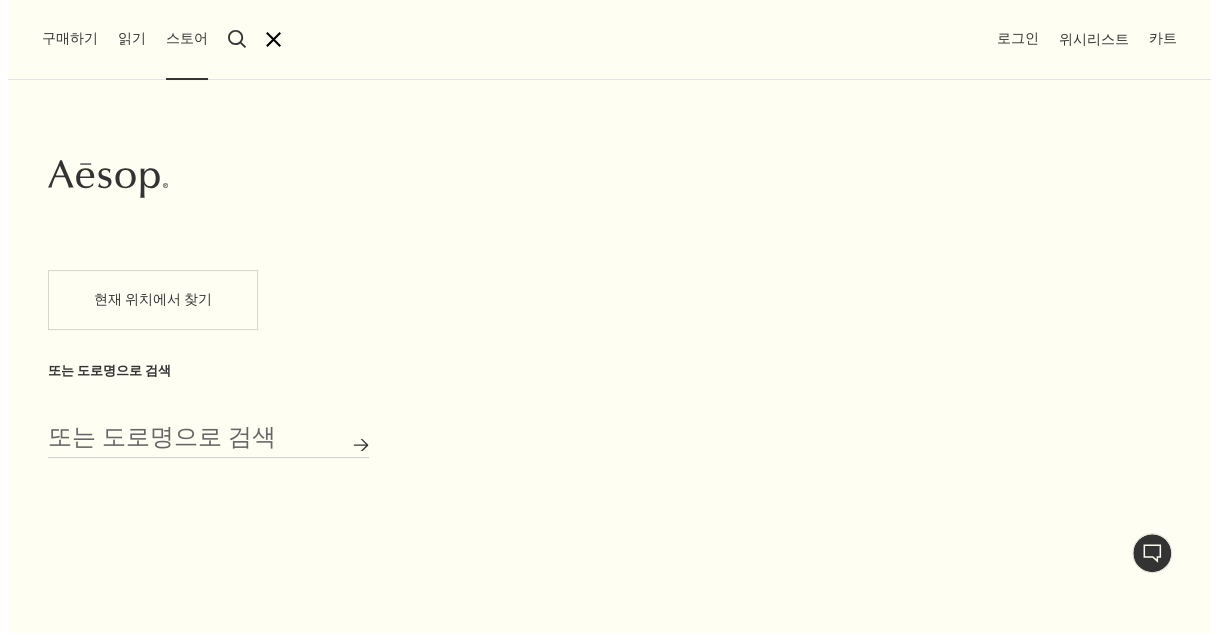 scroll, scrollTop: 4296, scrollLeft: 0, axis: vertical 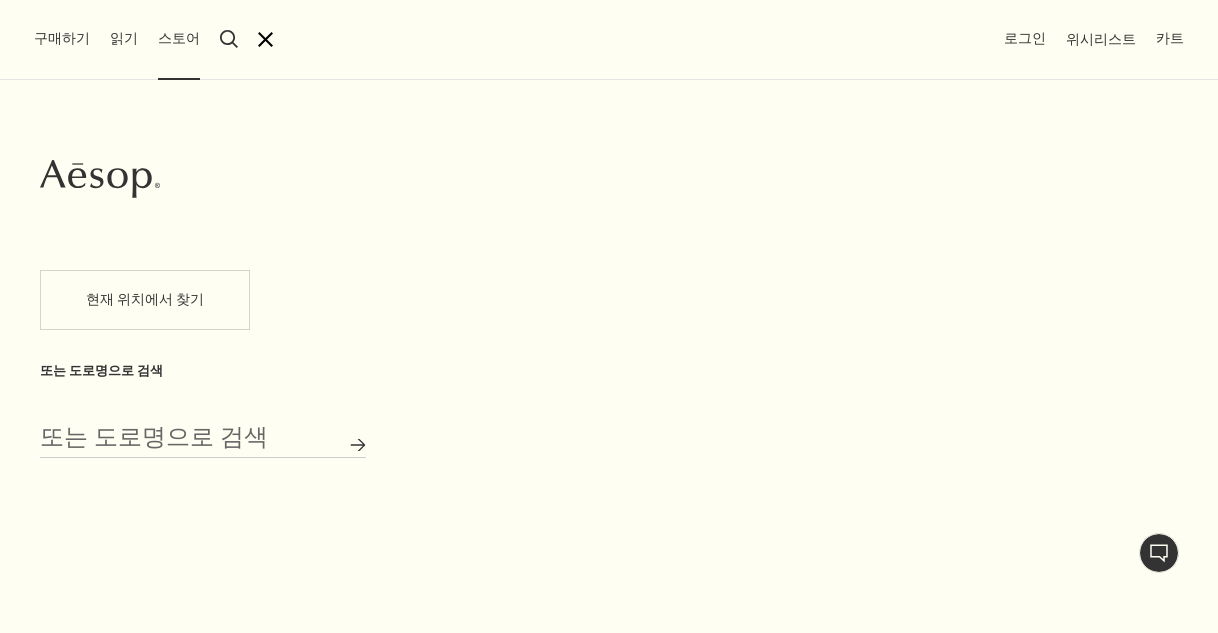 click on "현재 위치에서 찾기" at bounding box center [145, 300] 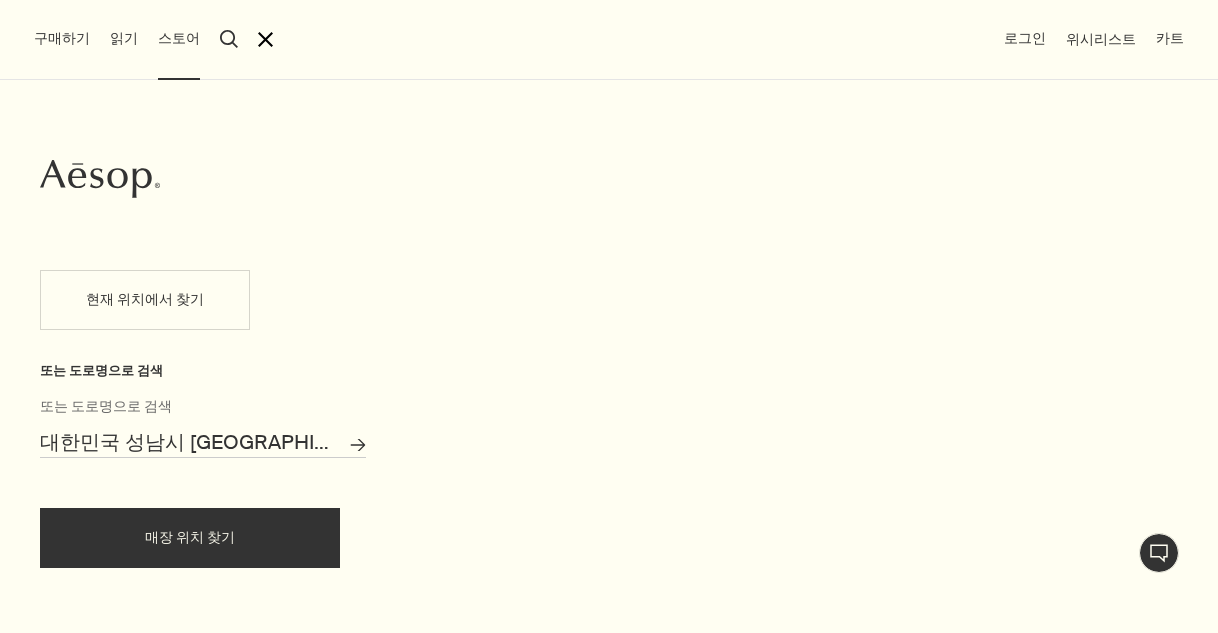 click on "매장 위치 찾기" at bounding box center [190, 538] 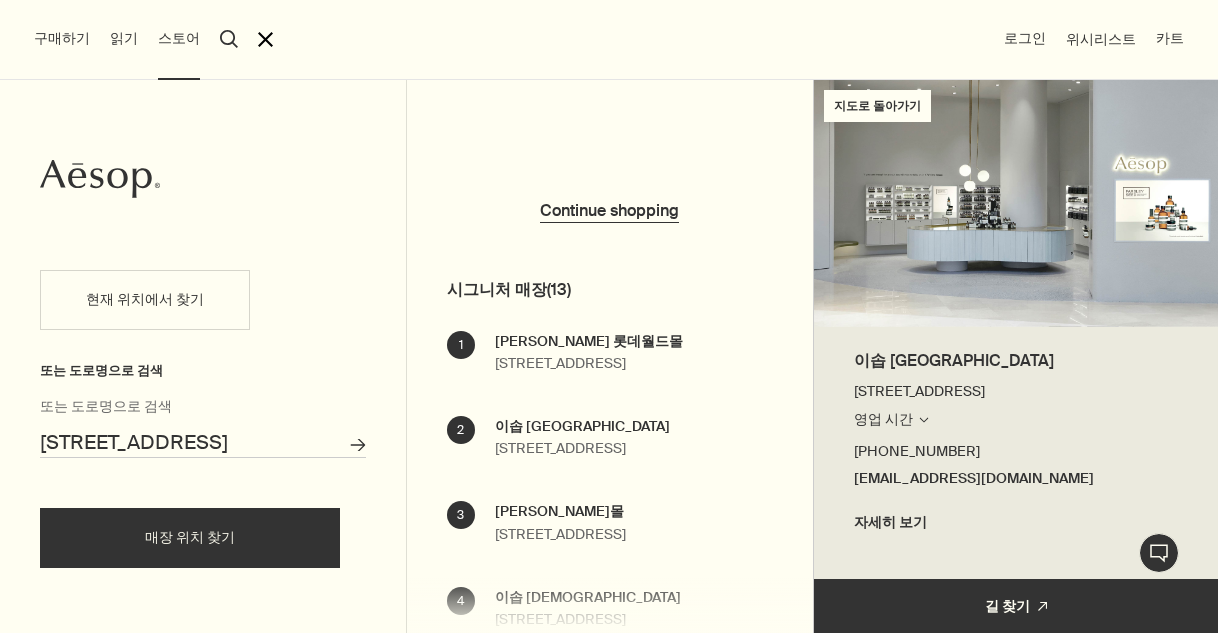 click on "이솝 [GEOGRAPHIC_DATA]" at bounding box center (582, 427) 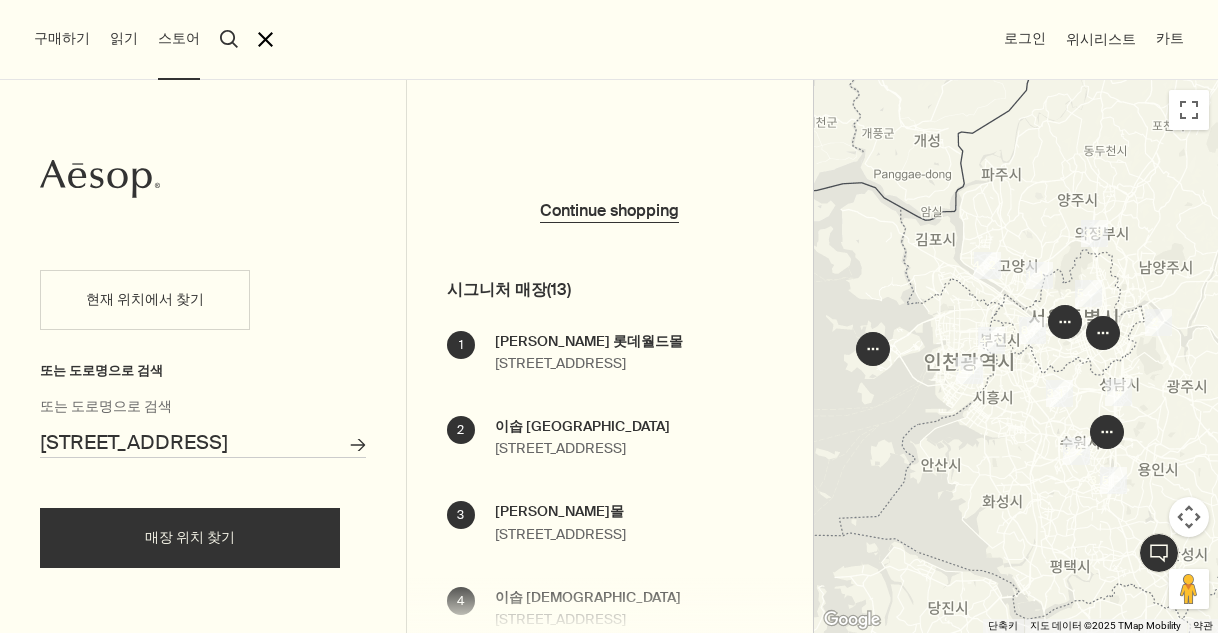 click on "탐색하려면 화살표 키를 누르세요." at bounding box center (1016, 356) 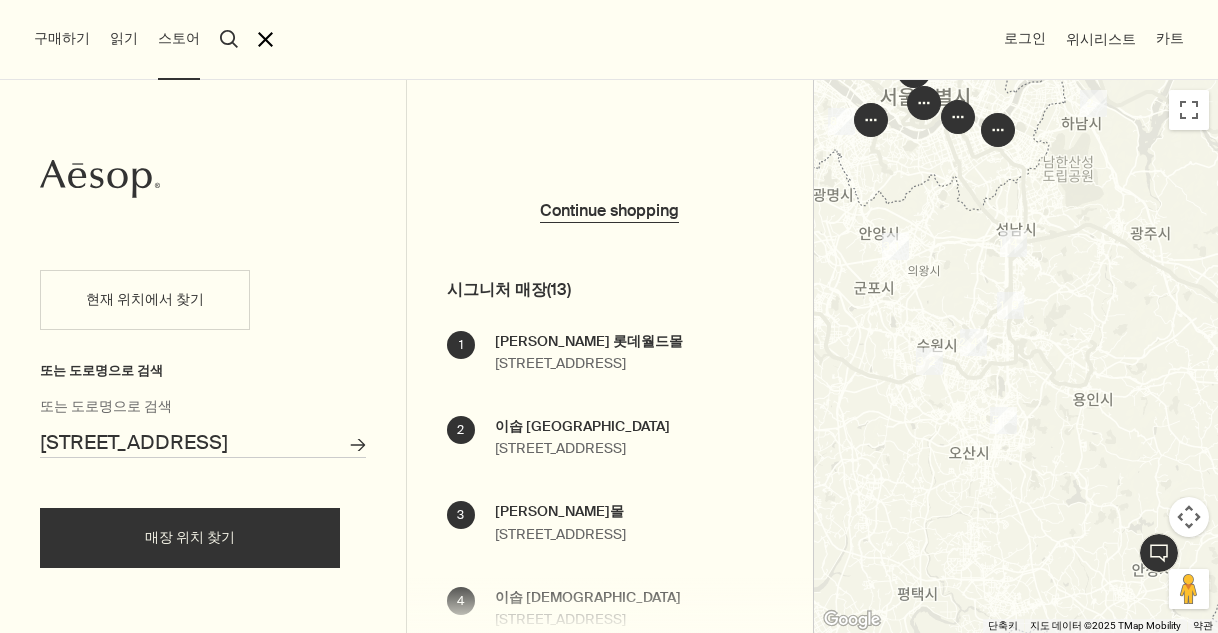 drag, startPoint x: 1024, startPoint y: 416, endPoint x: 812, endPoint y: 278, distance: 252.9585 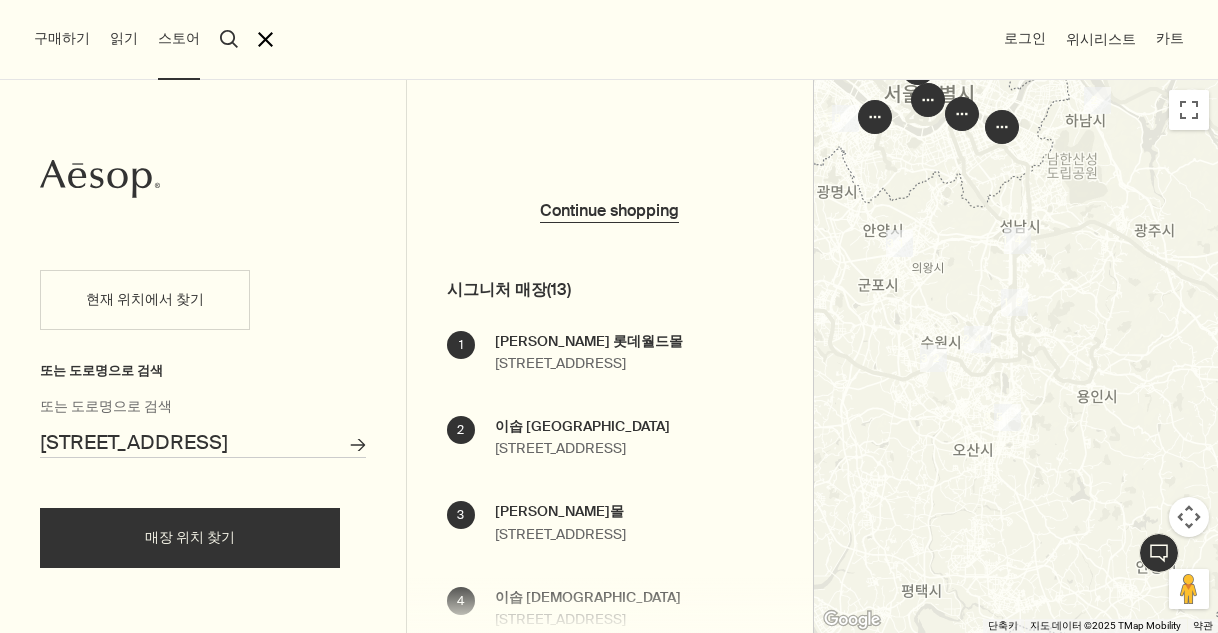 click on "탐색하려면 화살표 키를 누르세요." at bounding box center (1016, 356) 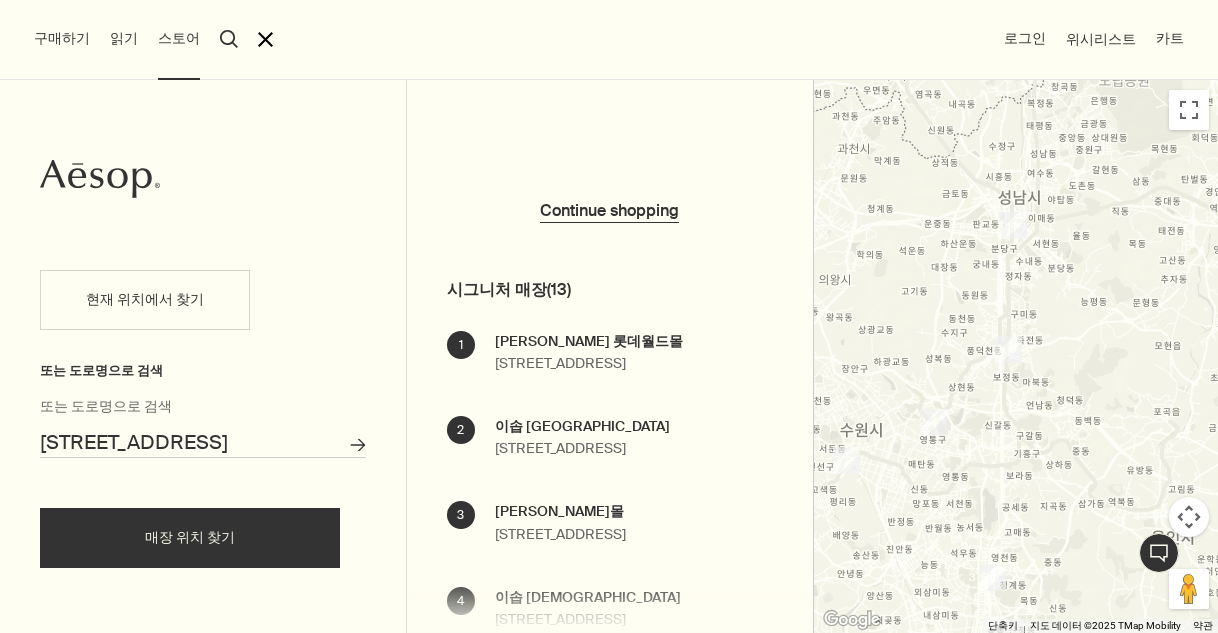 click on "탐색하려면 화살표 키를 누르세요." at bounding box center (1016, 356) 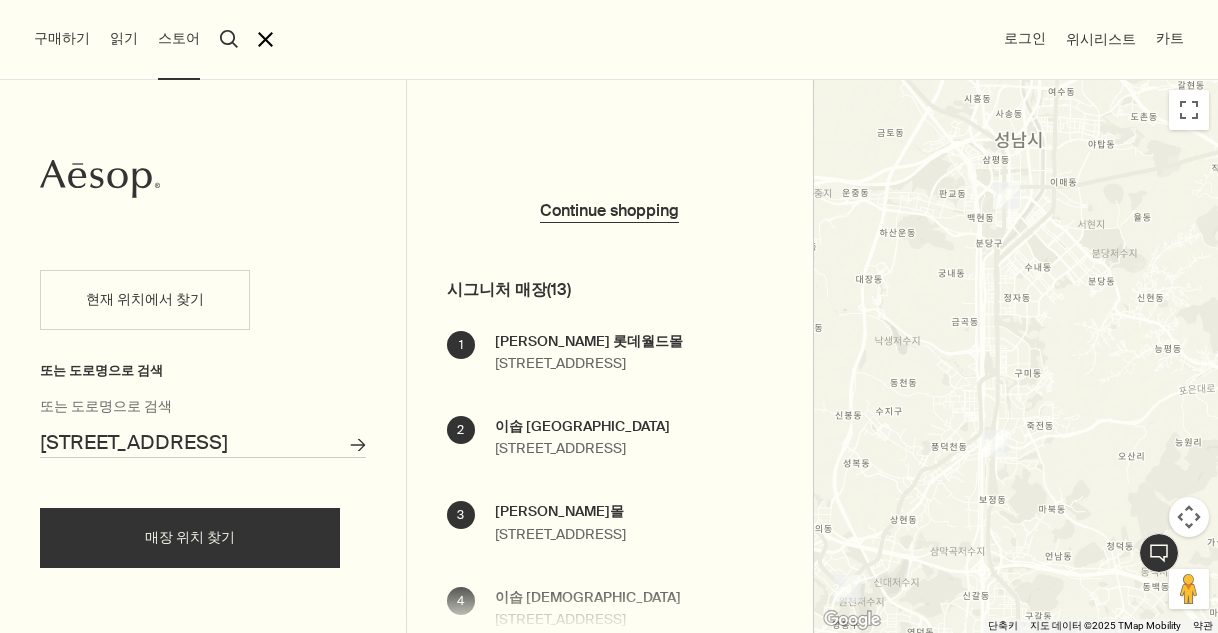 click on "탐색하려면 화살표 키를 누르세요." at bounding box center (1016, 356) 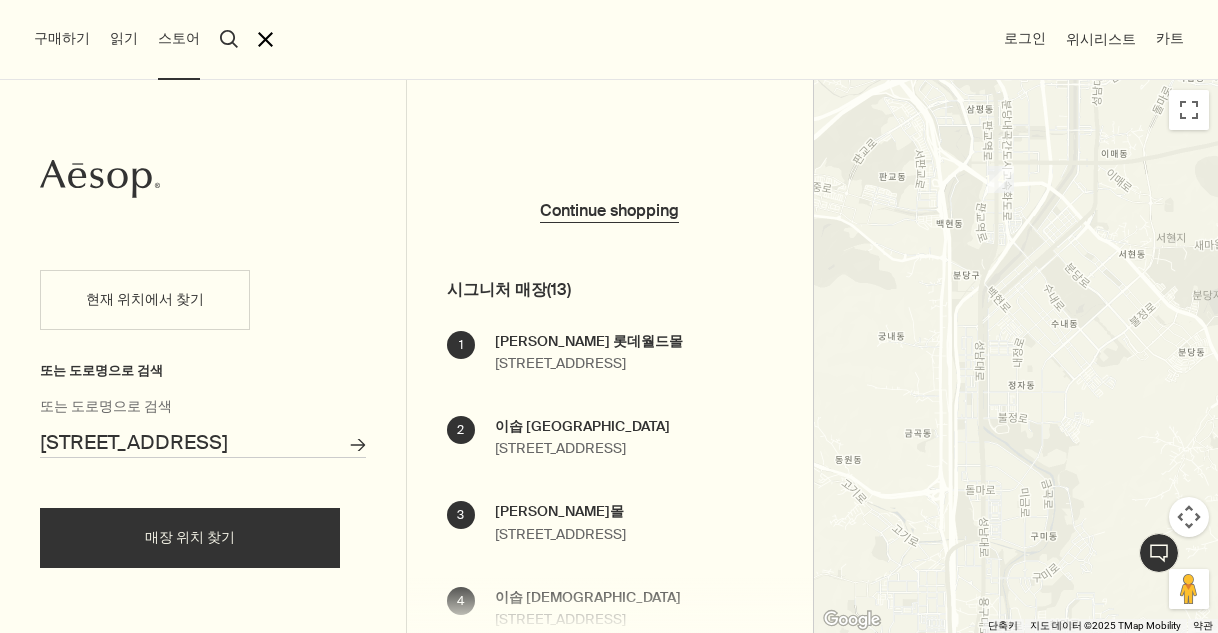 click on "탐색하려면 화살표 키를 누르세요." at bounding box center (1016, 356) 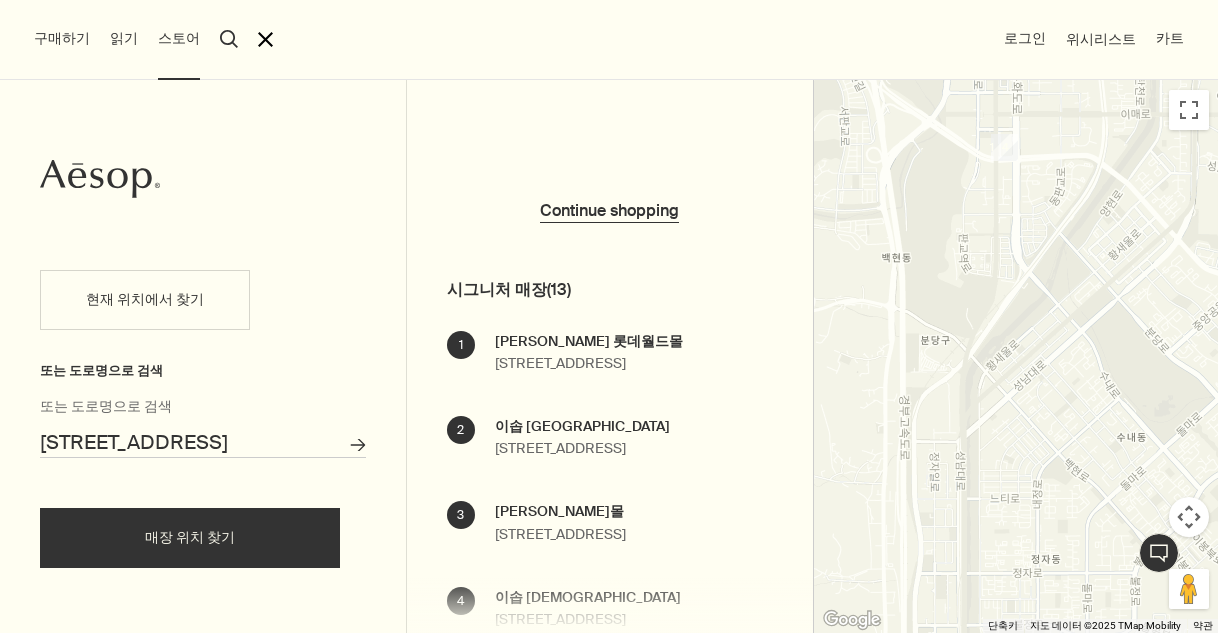 click on "탐색하려면 화살표 키를 누르세요." at bounding box center (1016, 356) 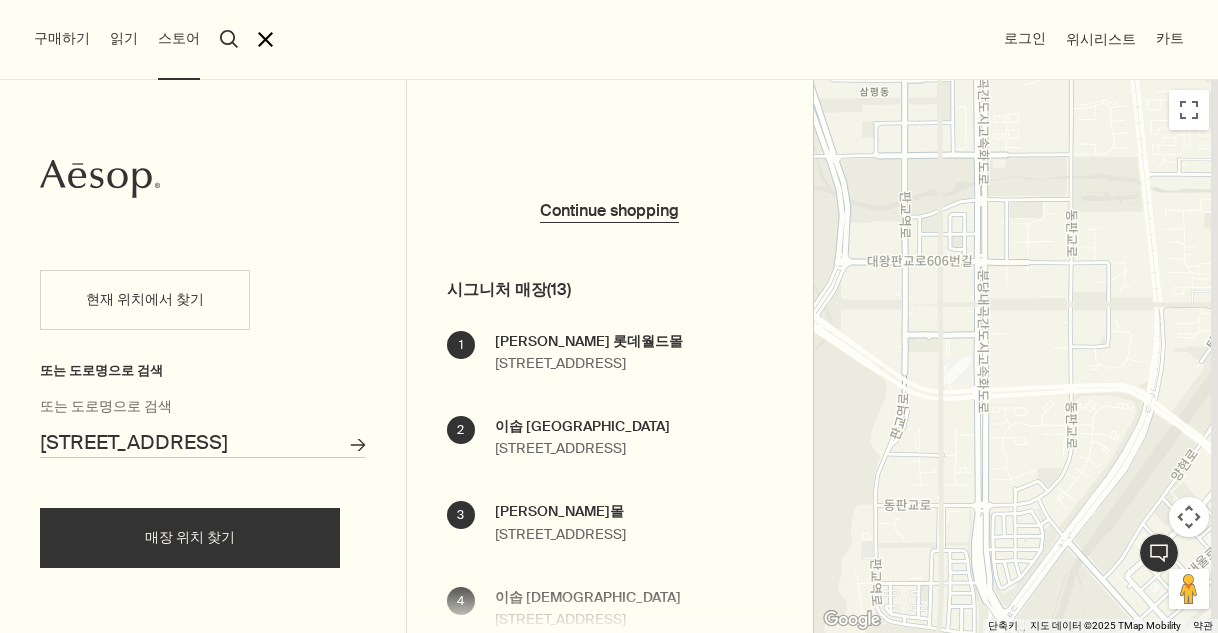drag, startPoint x: 1021, startPoint y: 137, endPoint x: 968, endPoint y: 425, distance: 292.83612 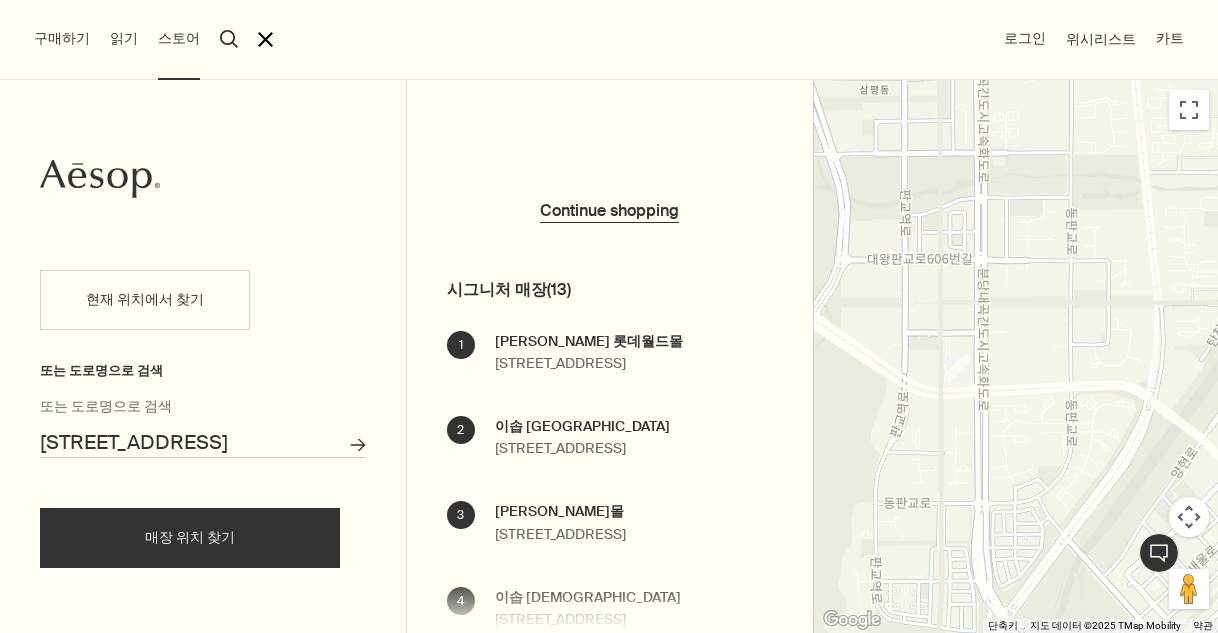 click at bounding box center [957, 368] 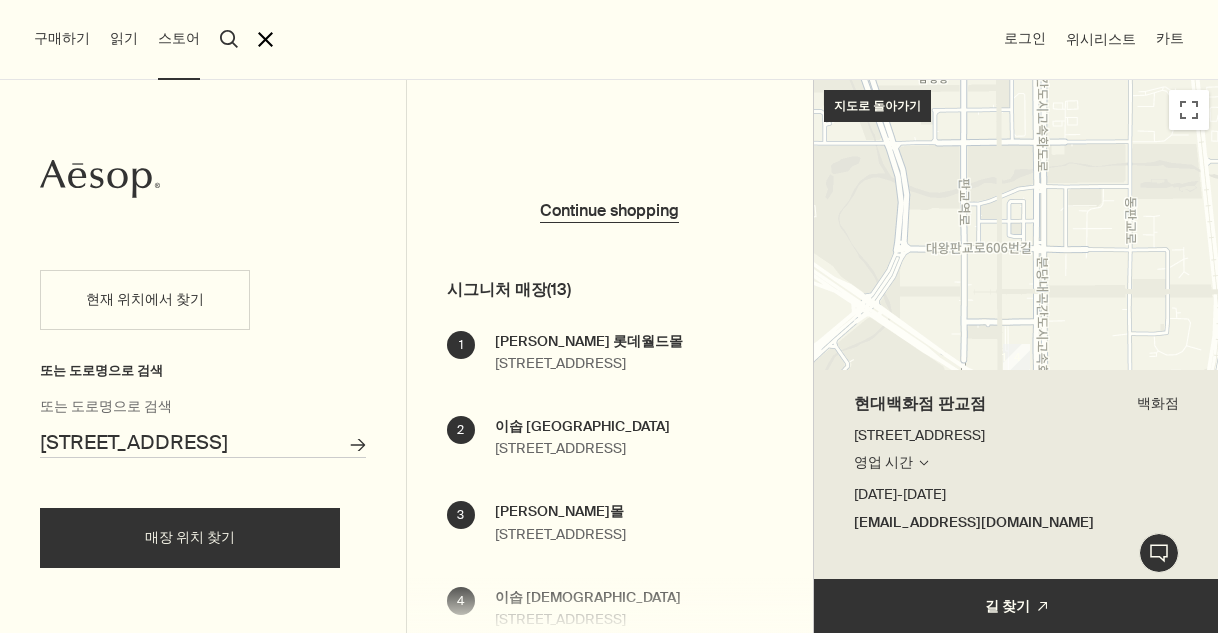click on "영업 시간 매장 검색" at bounding box center (892, 463) 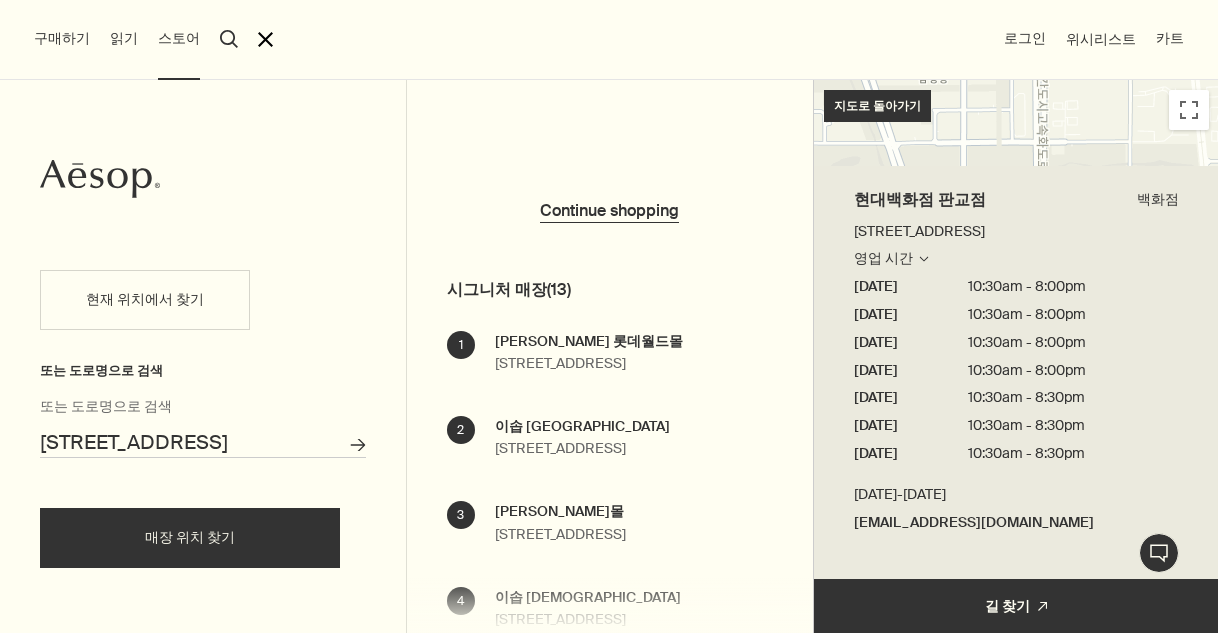 click on "구매하기 읽기 스토어 search 검색 close 로그인 위시리스트 카트" at bounding box center (609, 0) 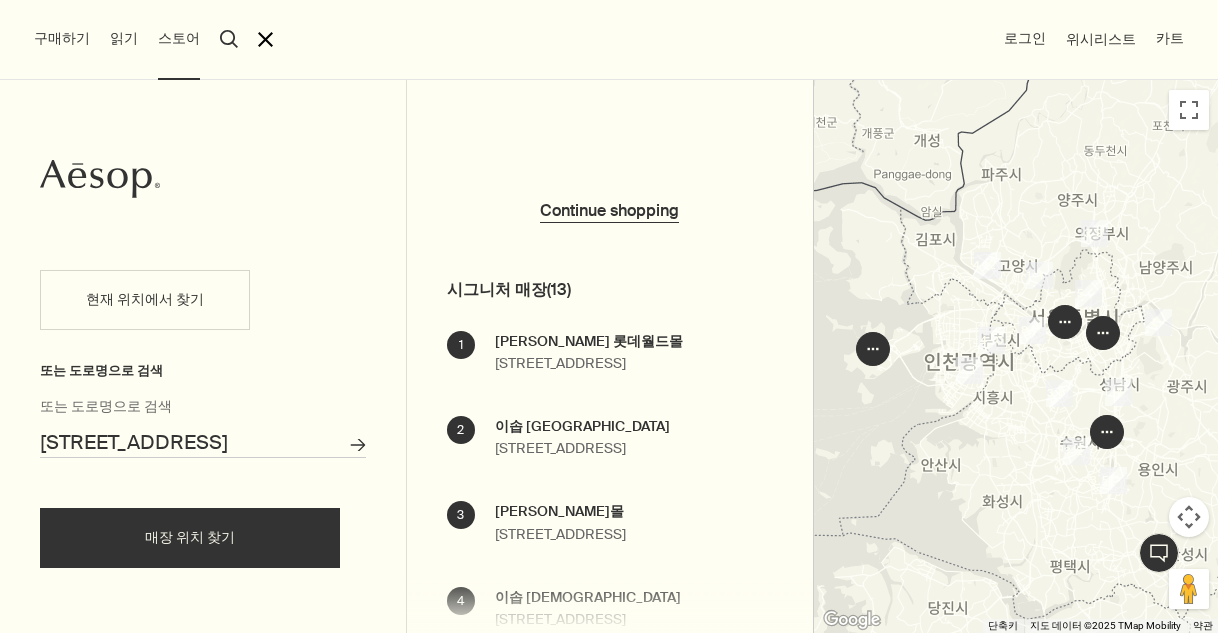 click on "close" at bounding box center [265, 39] 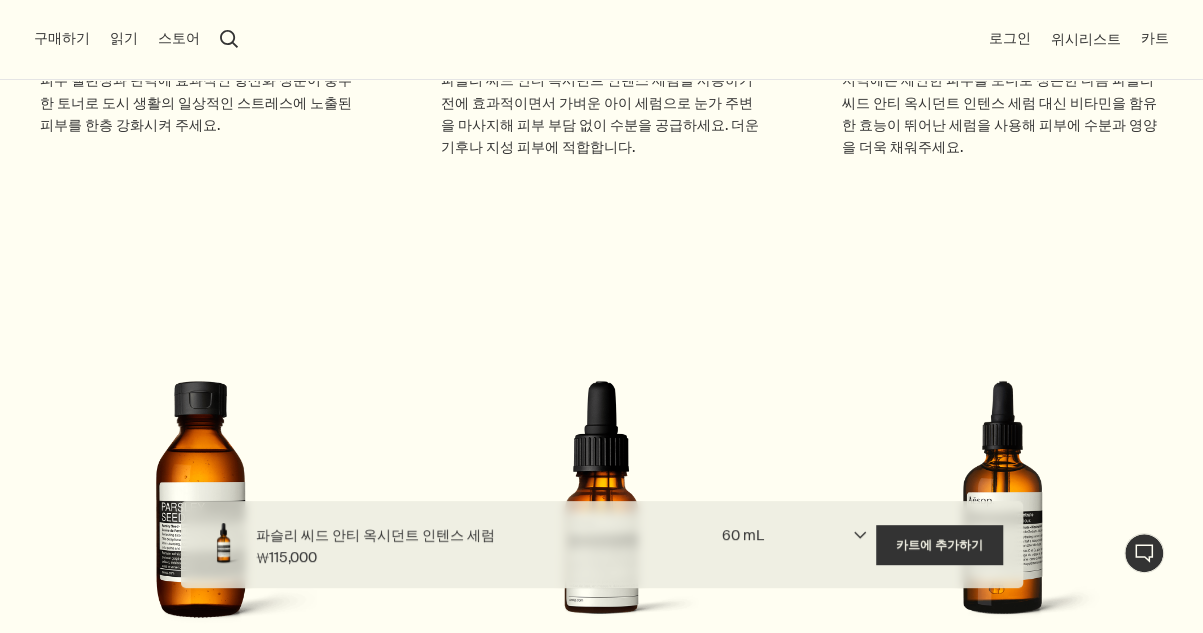 scroll, scrollTop: 2789, scrollLeft: 0, axis: vertical 